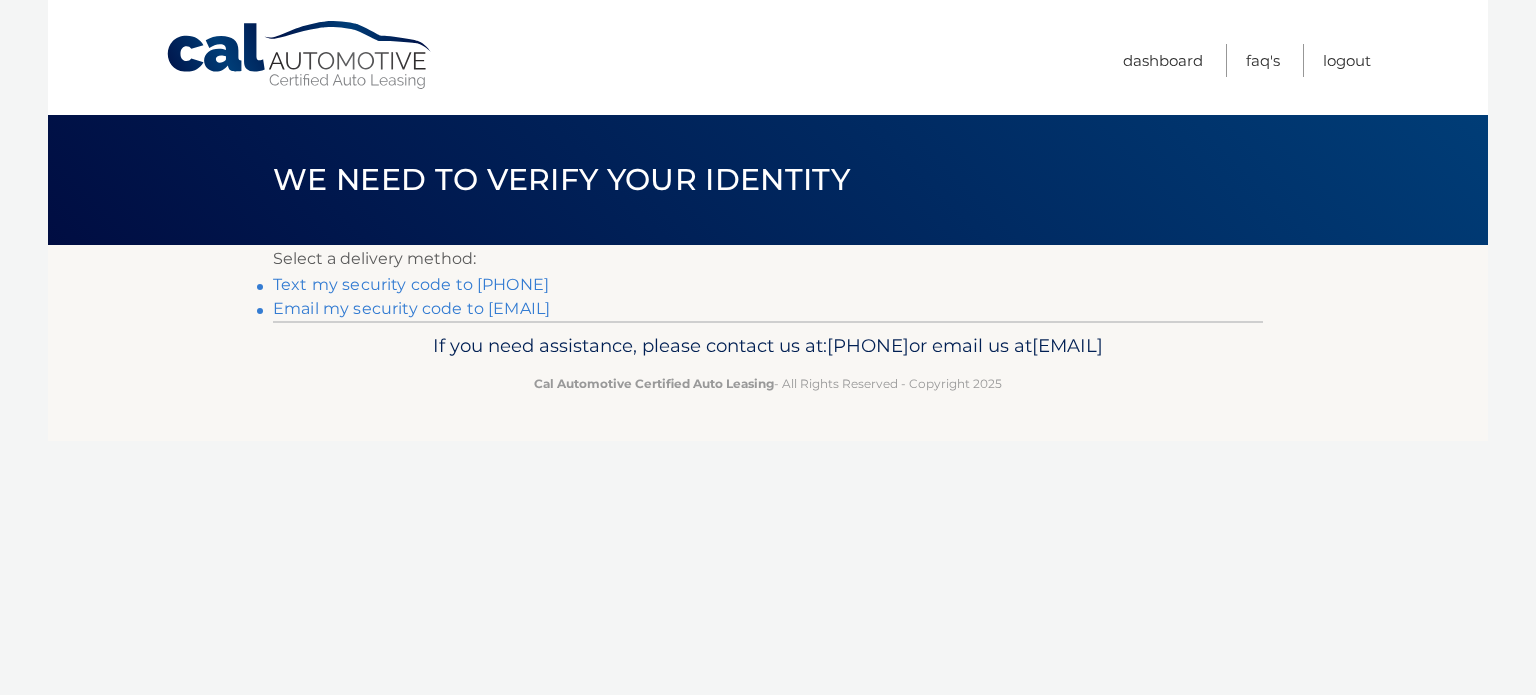 scroll, scrollTop: 0, scrollLeft: 0, axis: both 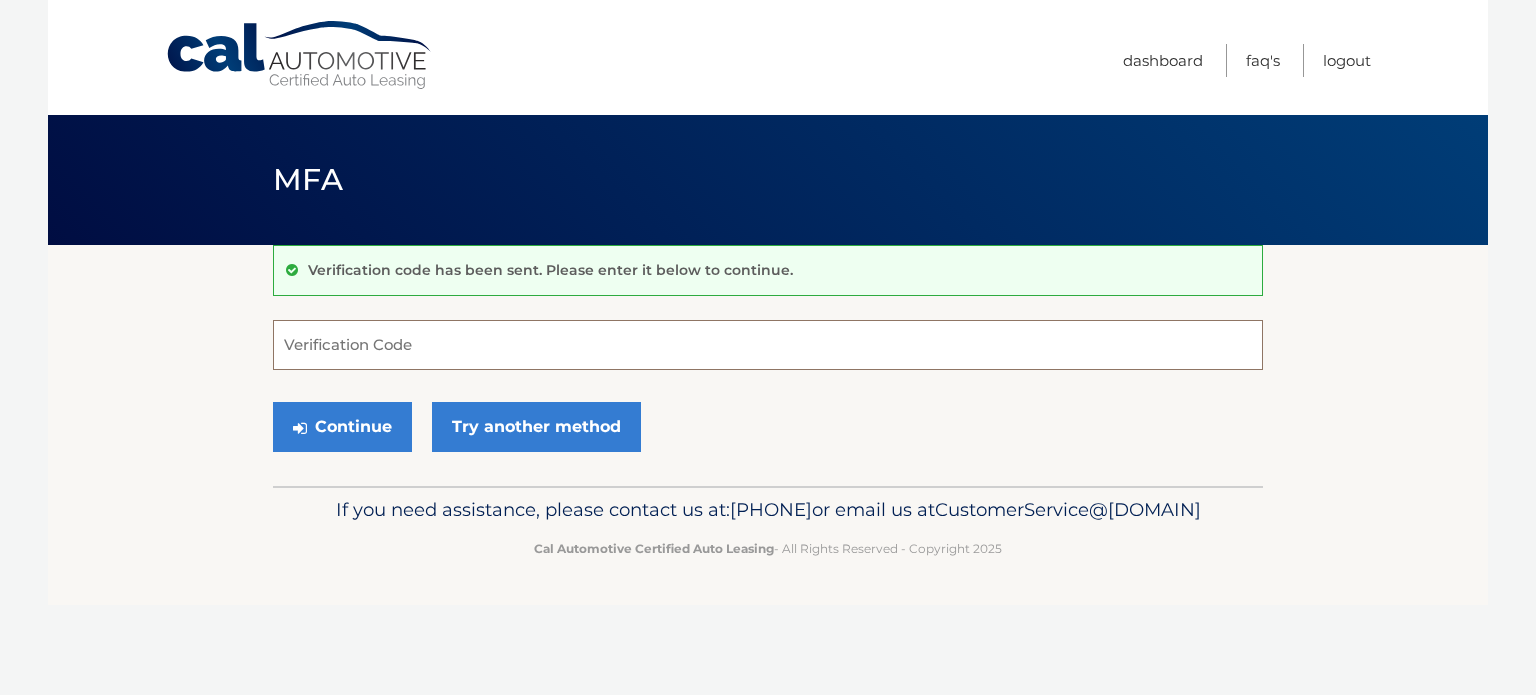 click on "Verification Code" at bounding box center [768, 345] 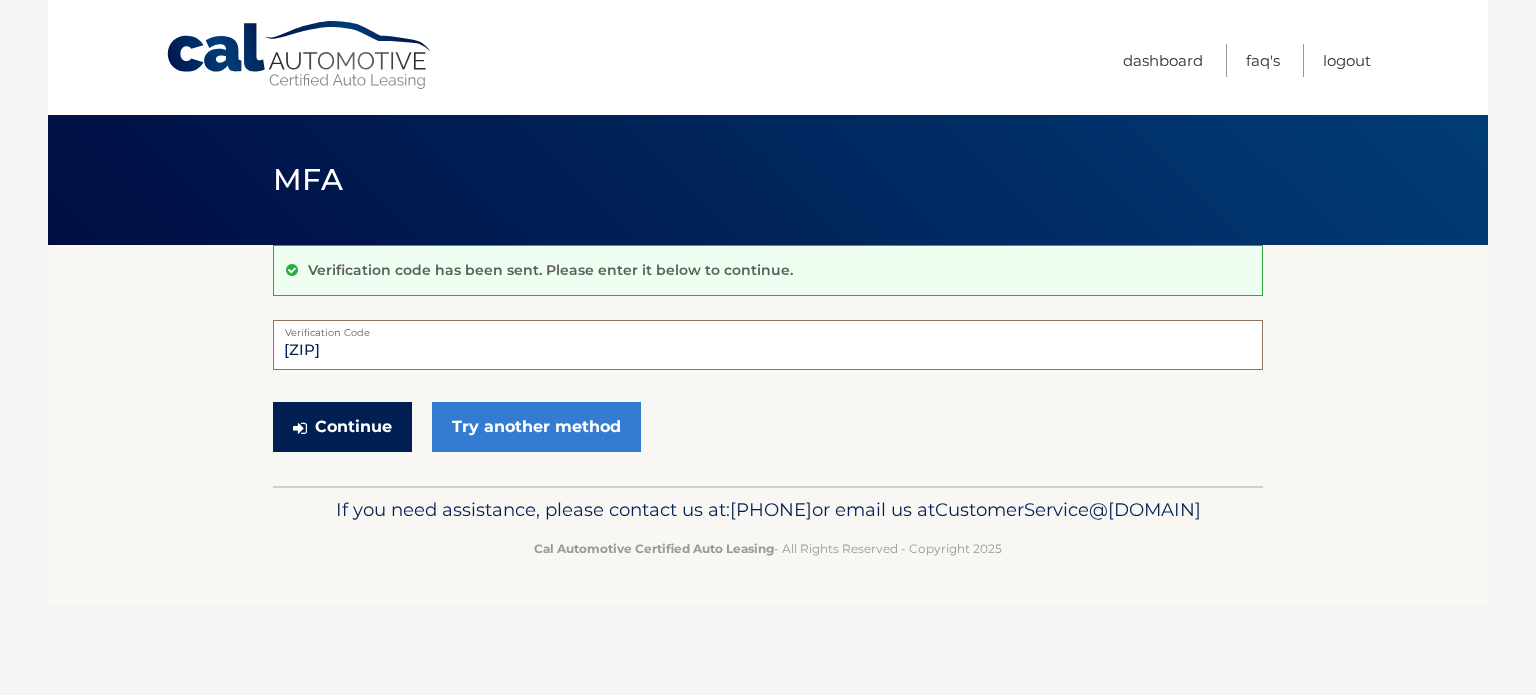 type on "112275" 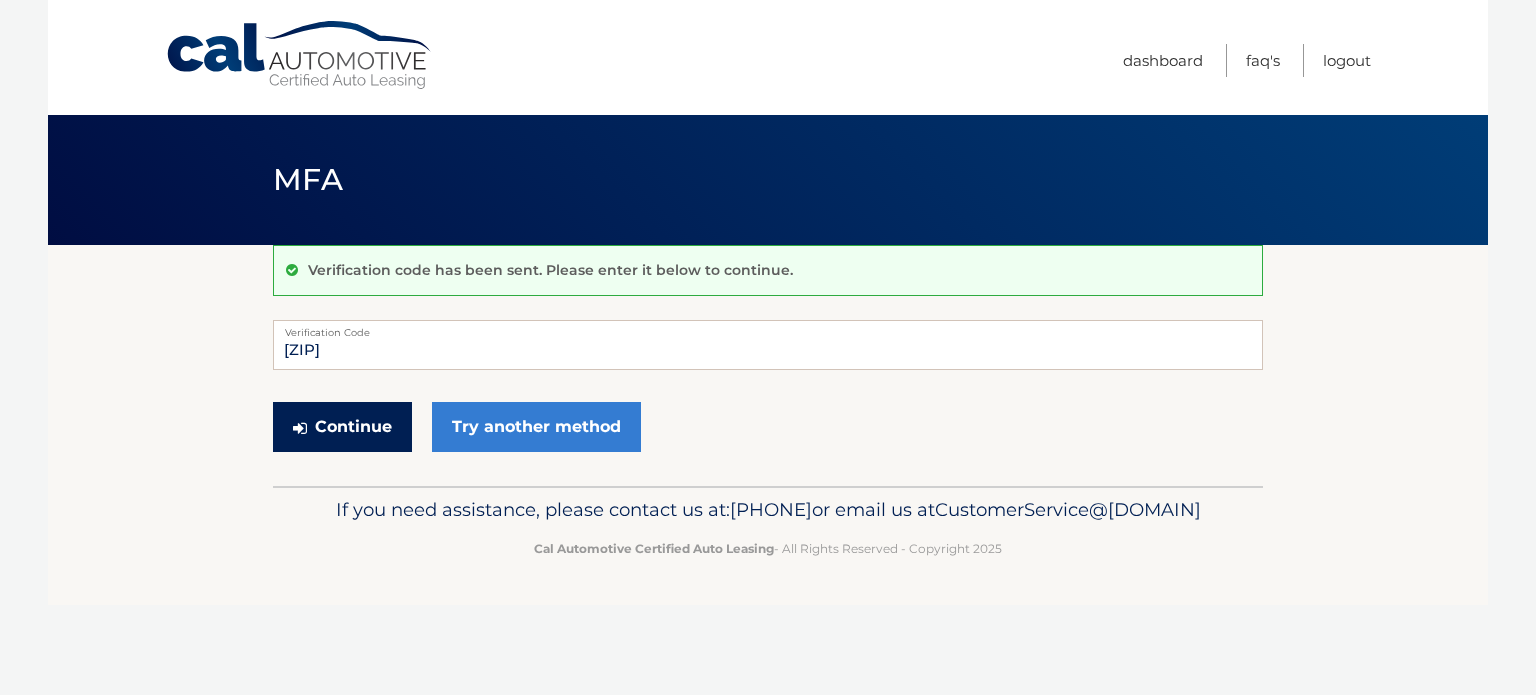 click on "Continue" at bounding box center [342, 427] 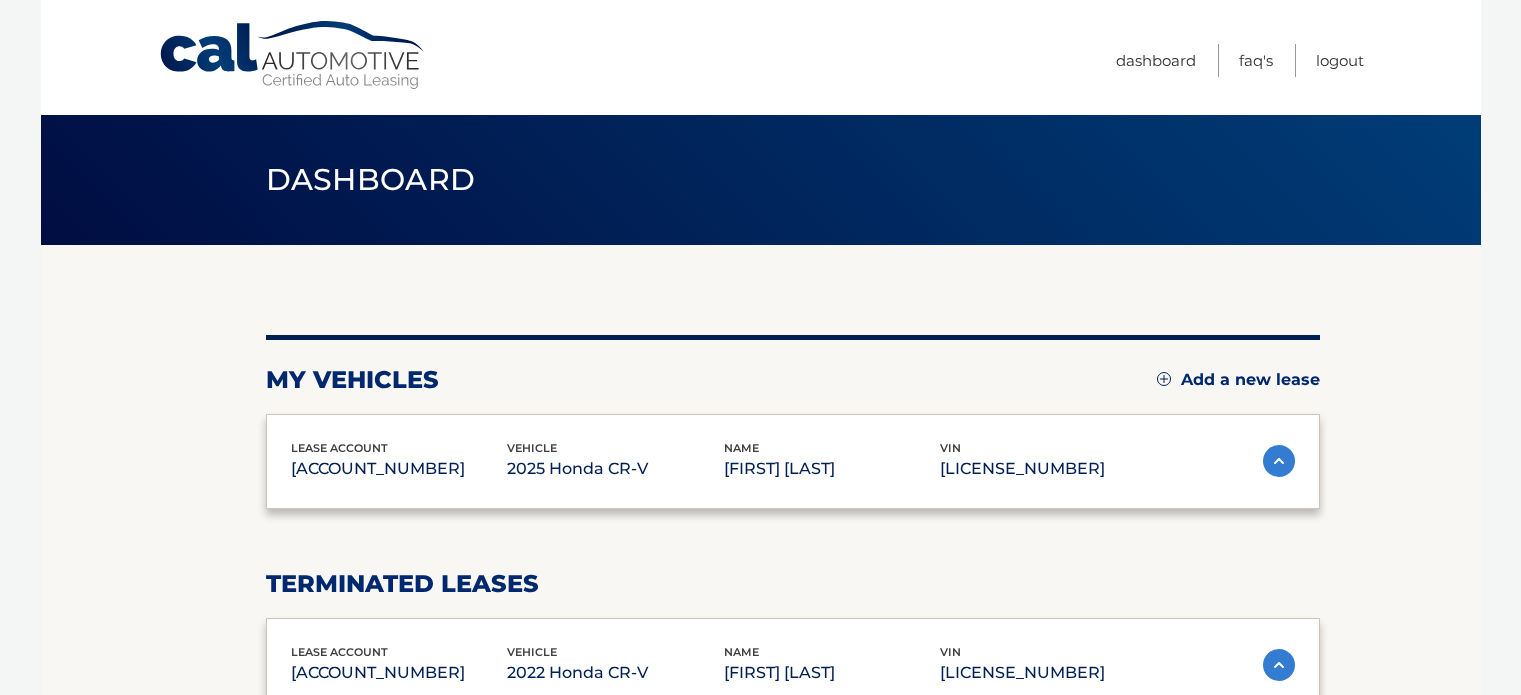 scroll, scrollTop: 0, scrollLeft: 0, axis: both 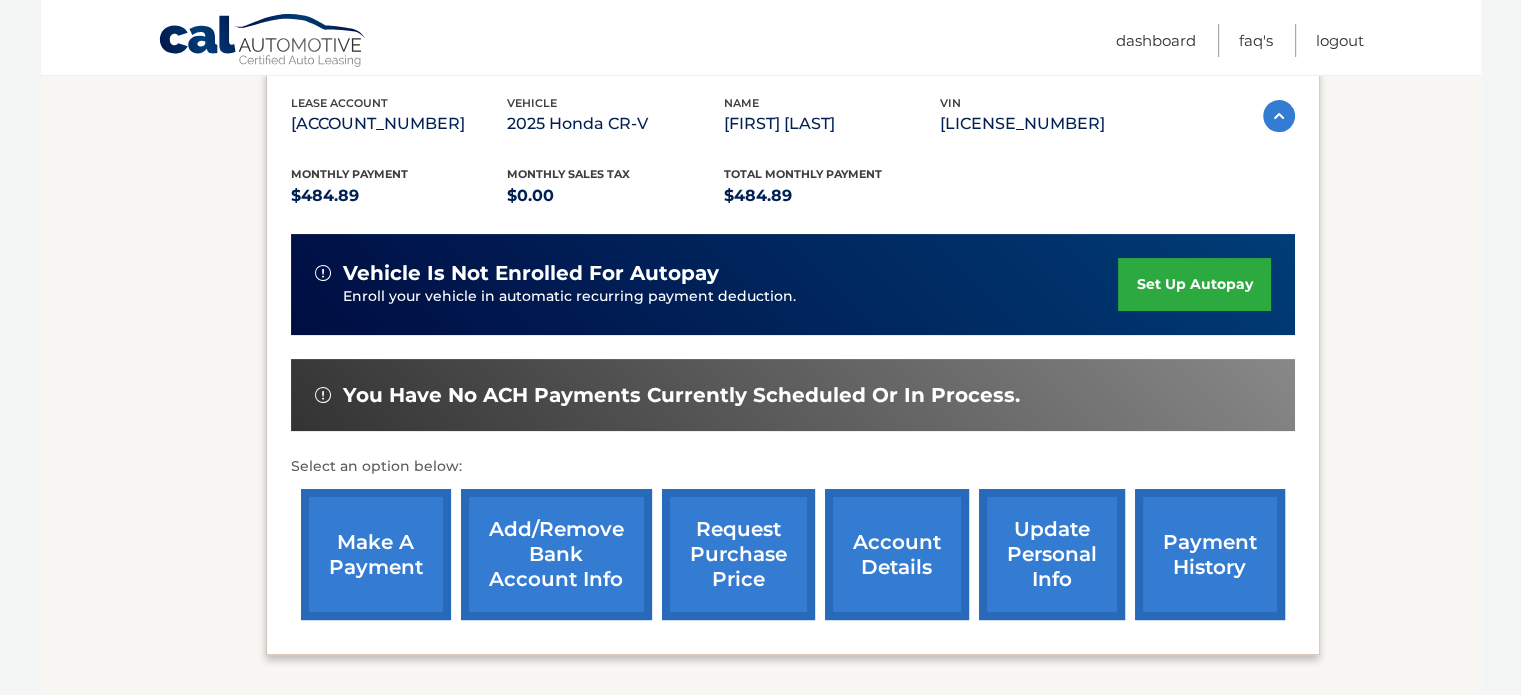 click on "payment history" at bounding box center (1210, 554) 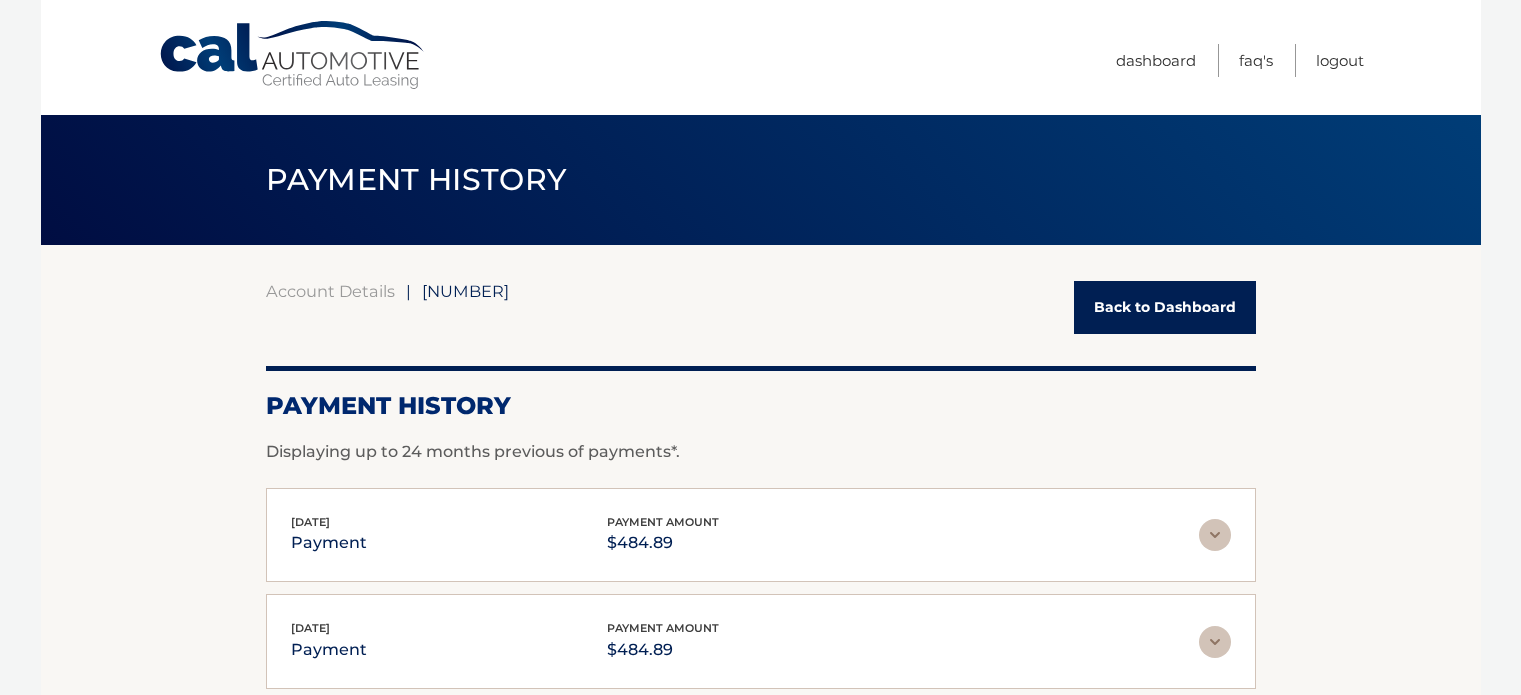 scroll, scrollTop: 0, scrollLeft: 0, axis: both 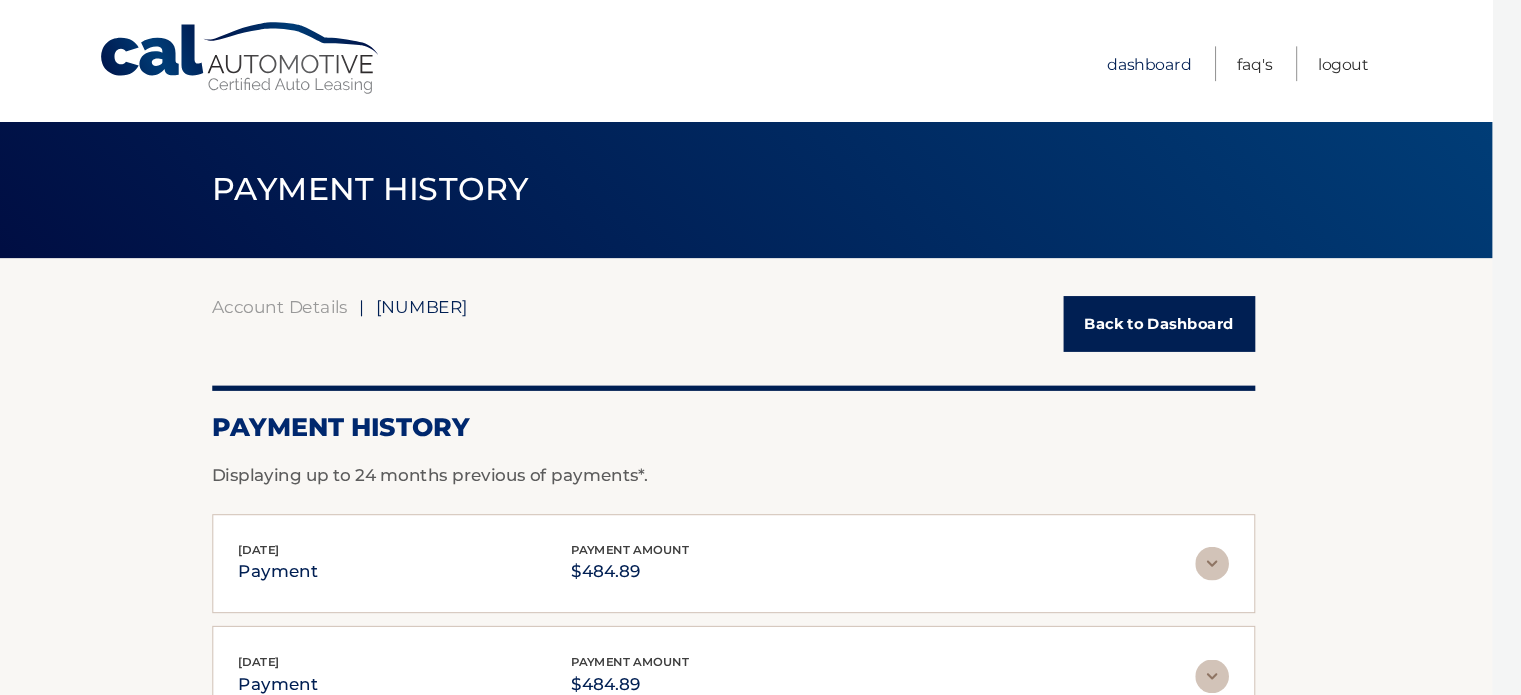 click on "Dashboard" at bounding box center [1156, 60] 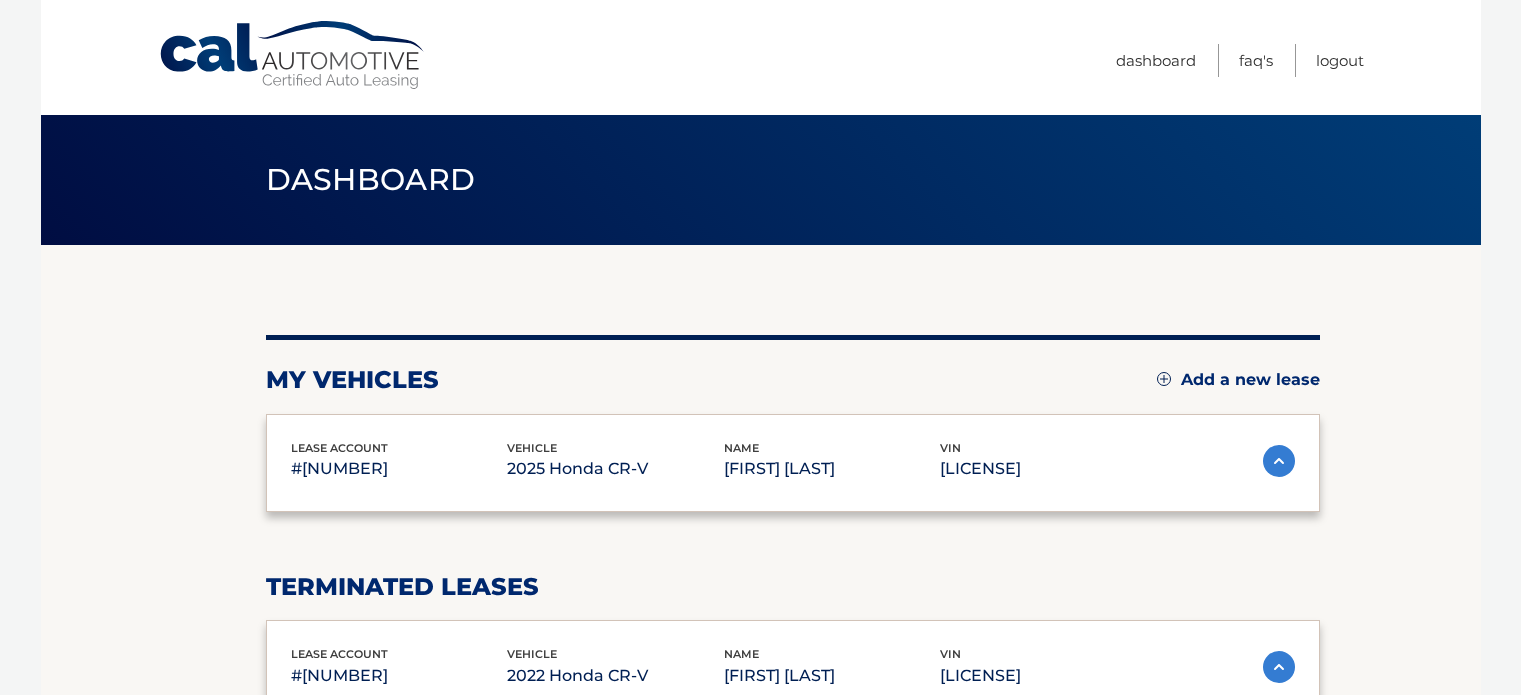 scroll, scrollTop: 0, scrollLeft: 0, axis: both 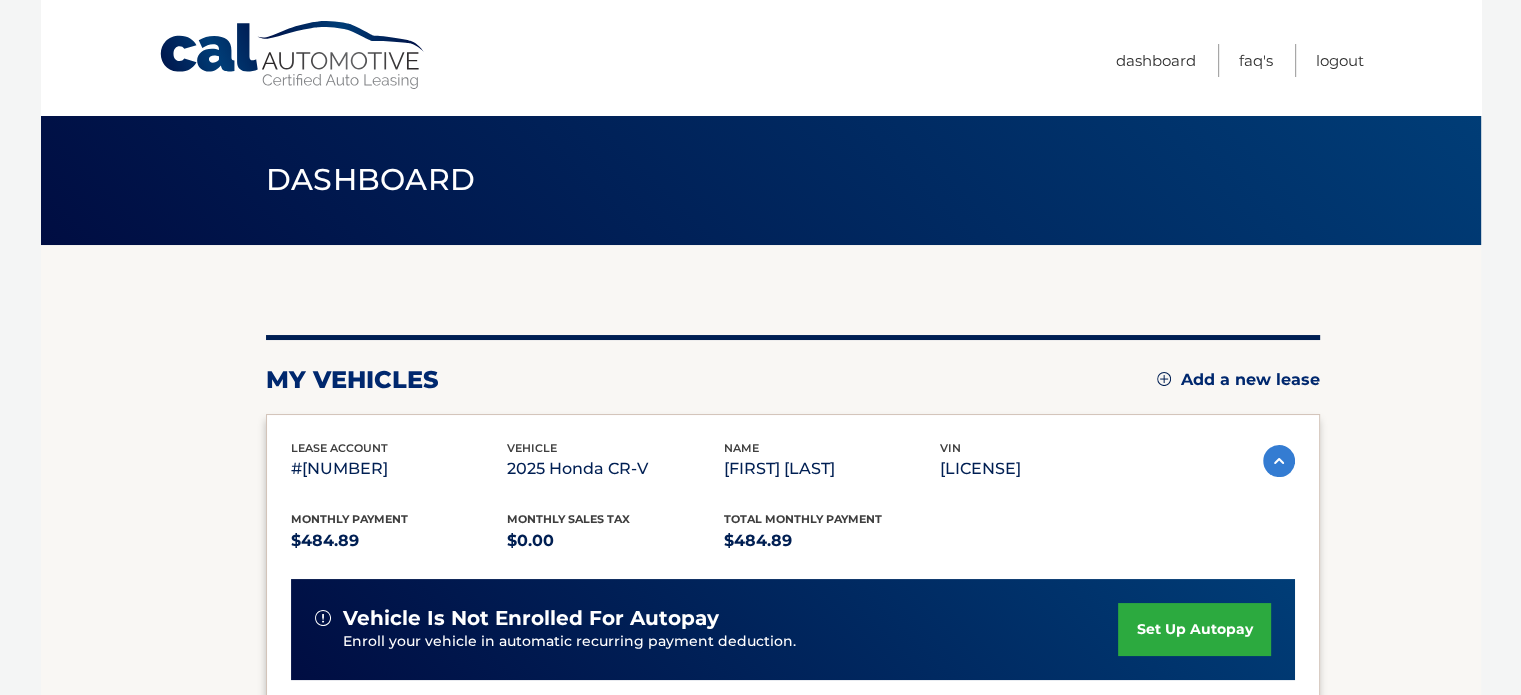 click at bounding box center (1279, 461) 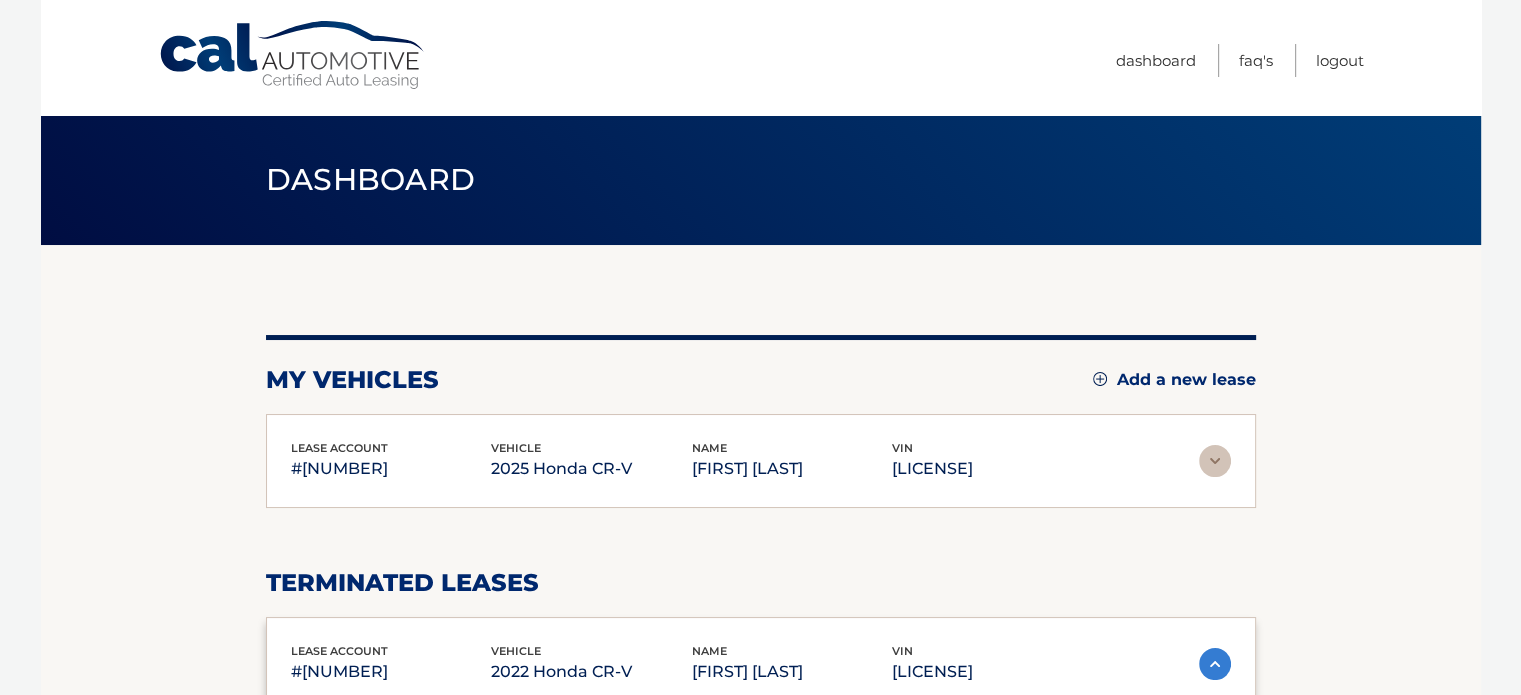 click on "my vehicles
Add a new lease
lease account
#[NUMBER]
vehicle
2025 Honda CR-V
name
[FIRST] [LAST]
vin
[LICENSE]" at bounding box center (761, 583) 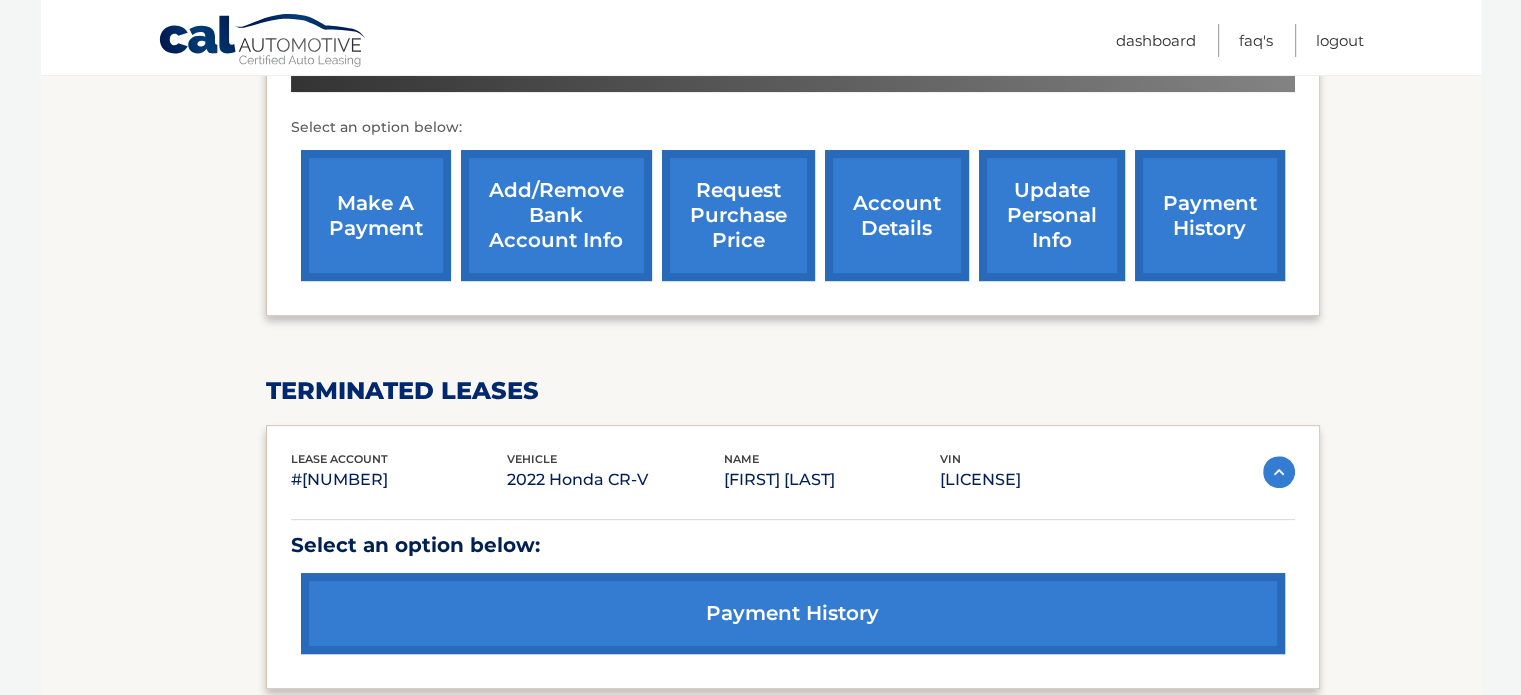 scroll, scrollTop: 680, scrollLeft: 0, axis: vertical 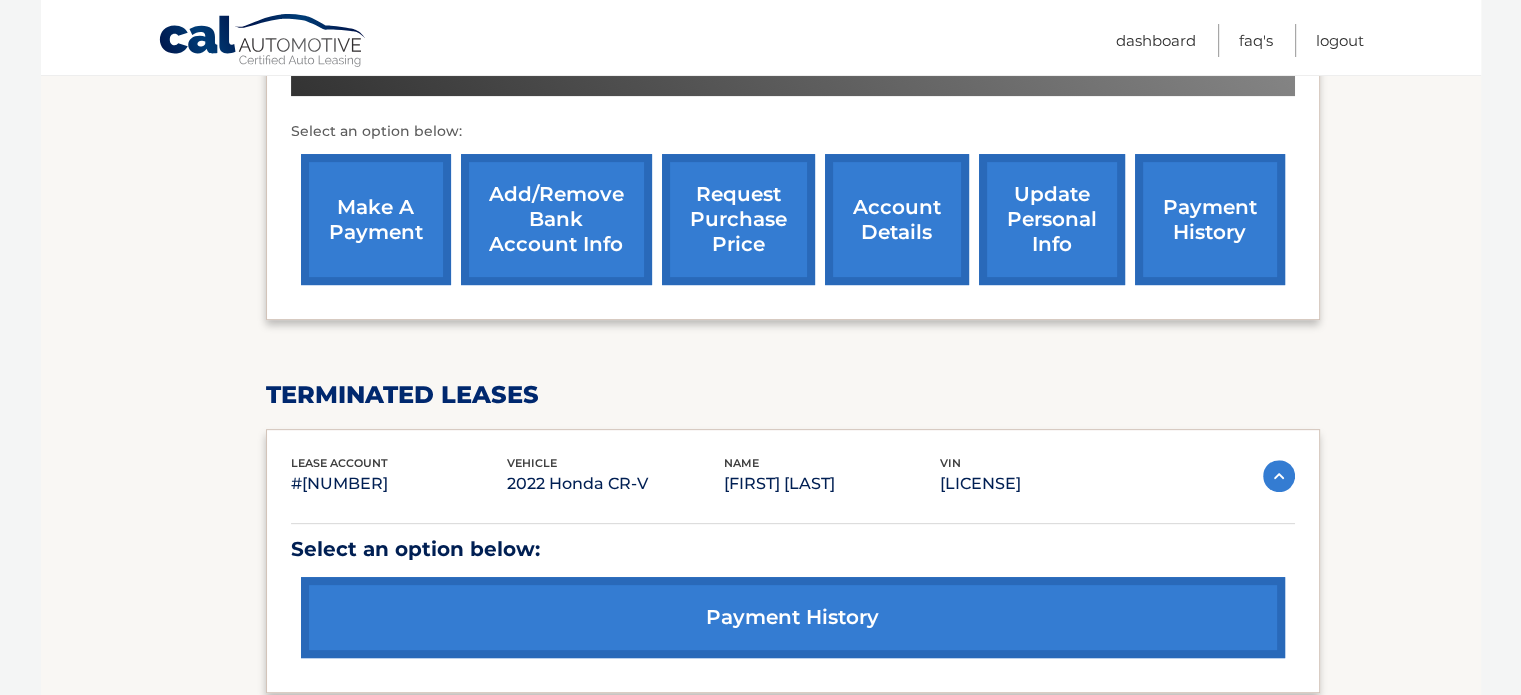 click on "account details" at bounding box center (897, 219) 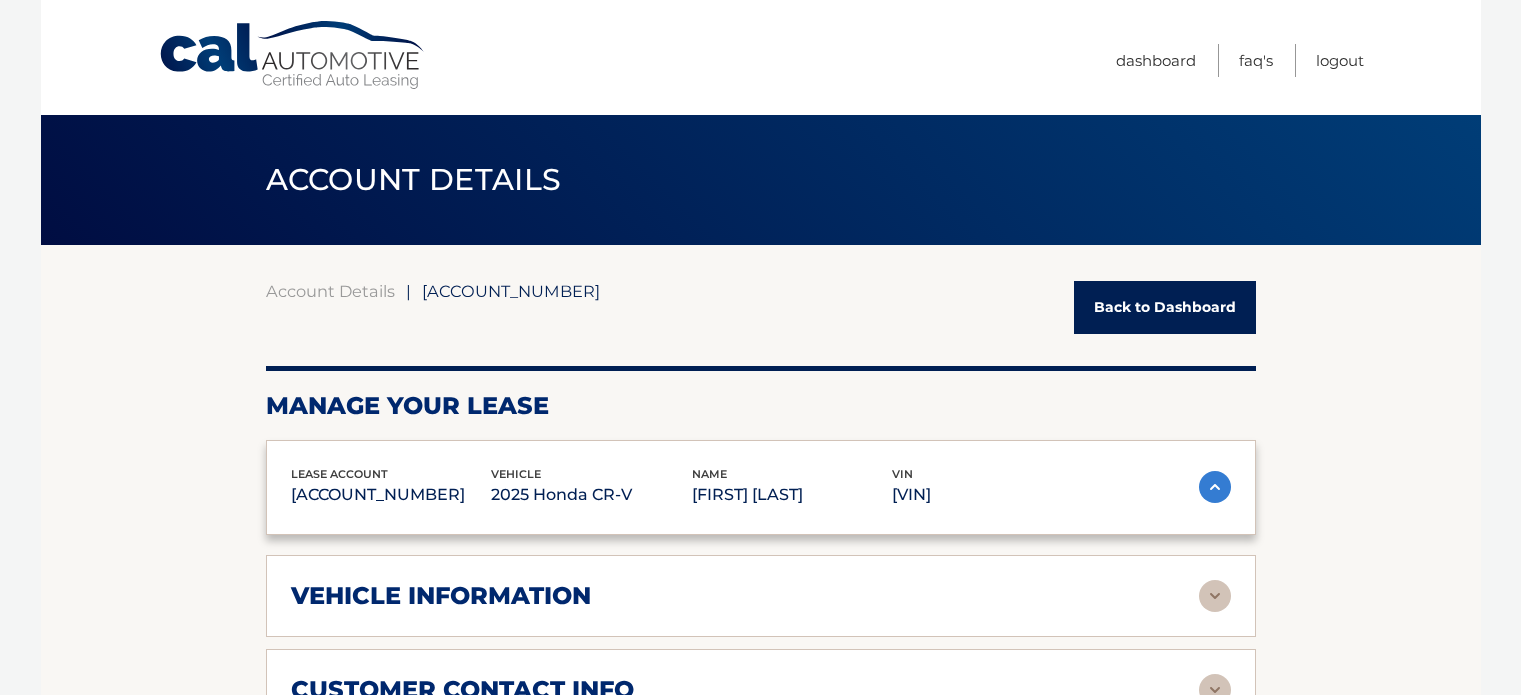 scroll, scrollTop: 0, scrollLeft: 0, axis: both 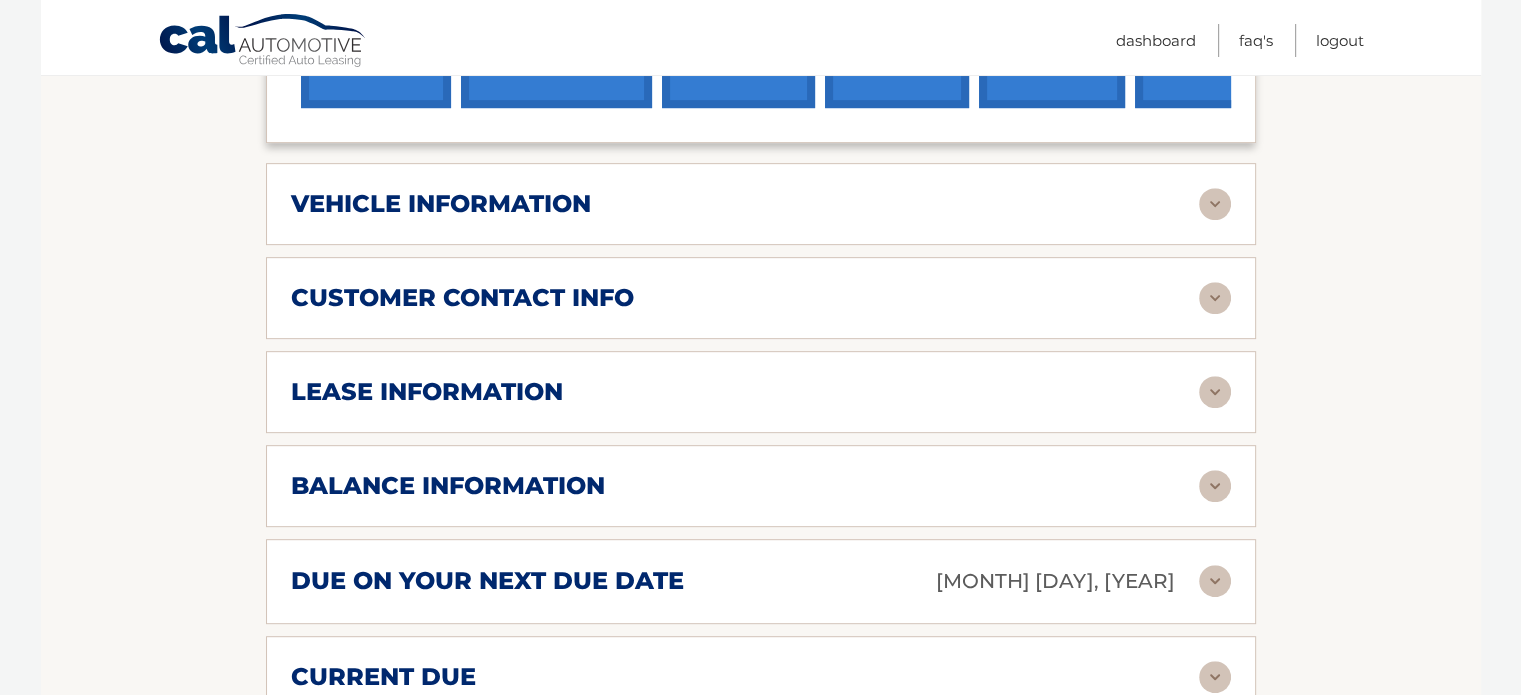 click on "Cal Automotive
Menu
Dashboard
FAQ's
Logout
|" at bounding box center (760, -537) 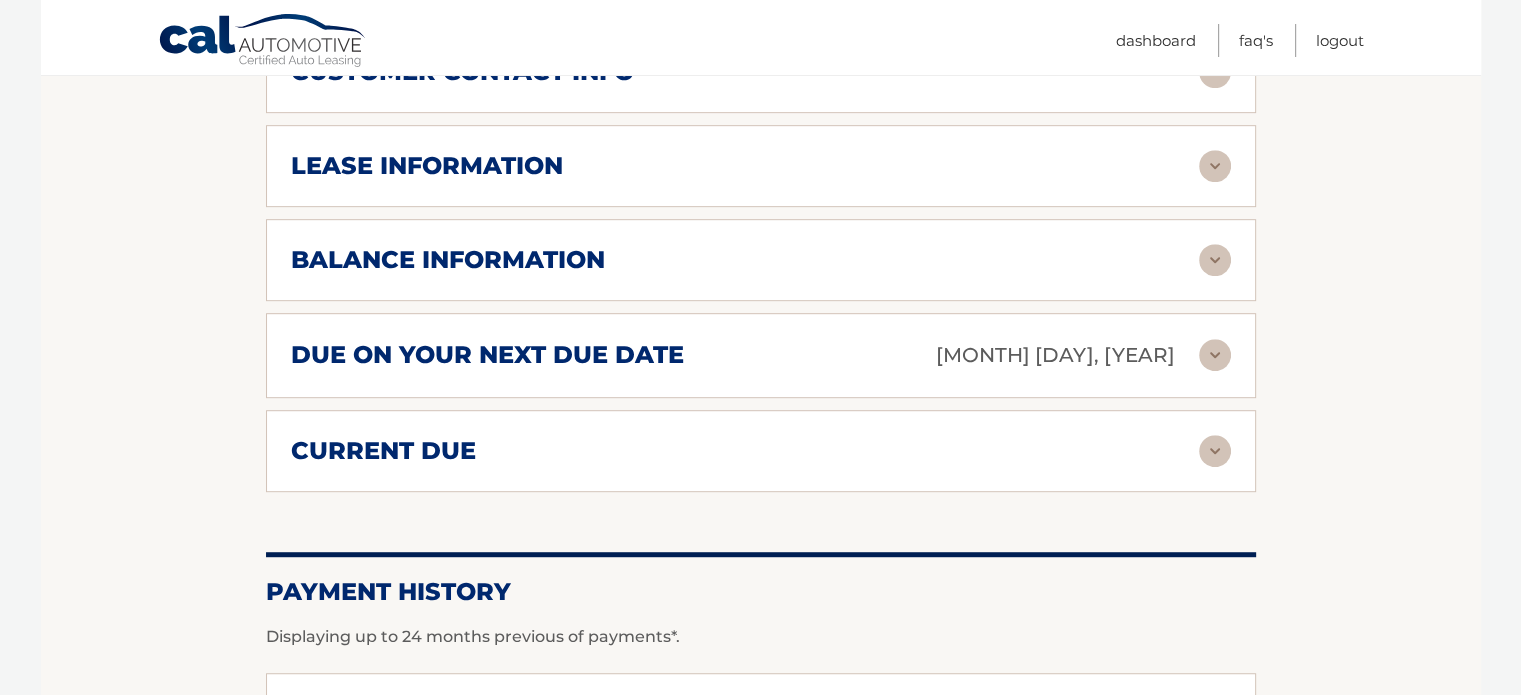 scroll, scrollTop: 884, scrollLeft: 0, axis: vertical 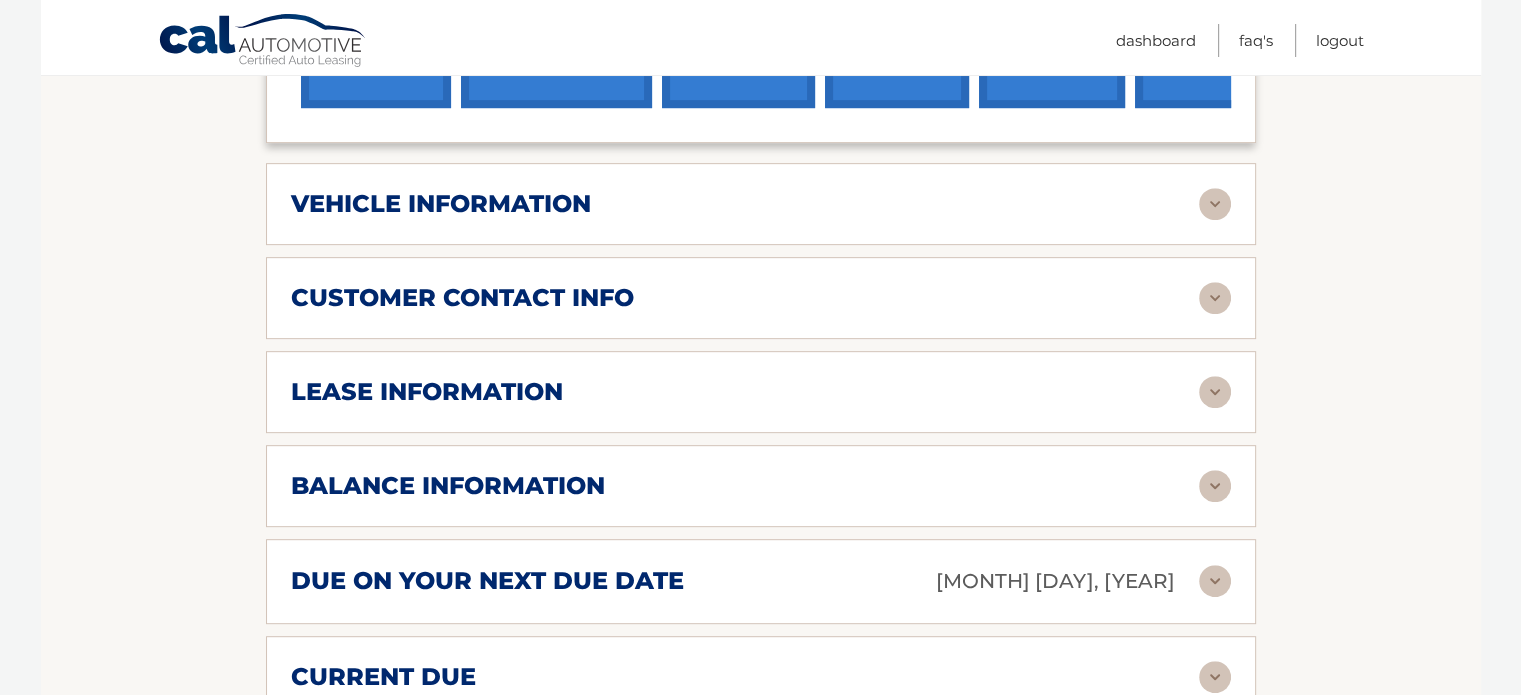 drag, startPoint x: 1333, startPoint y: 371, endPoint x: 1535, endPoint y: 315, distance: 209.6187 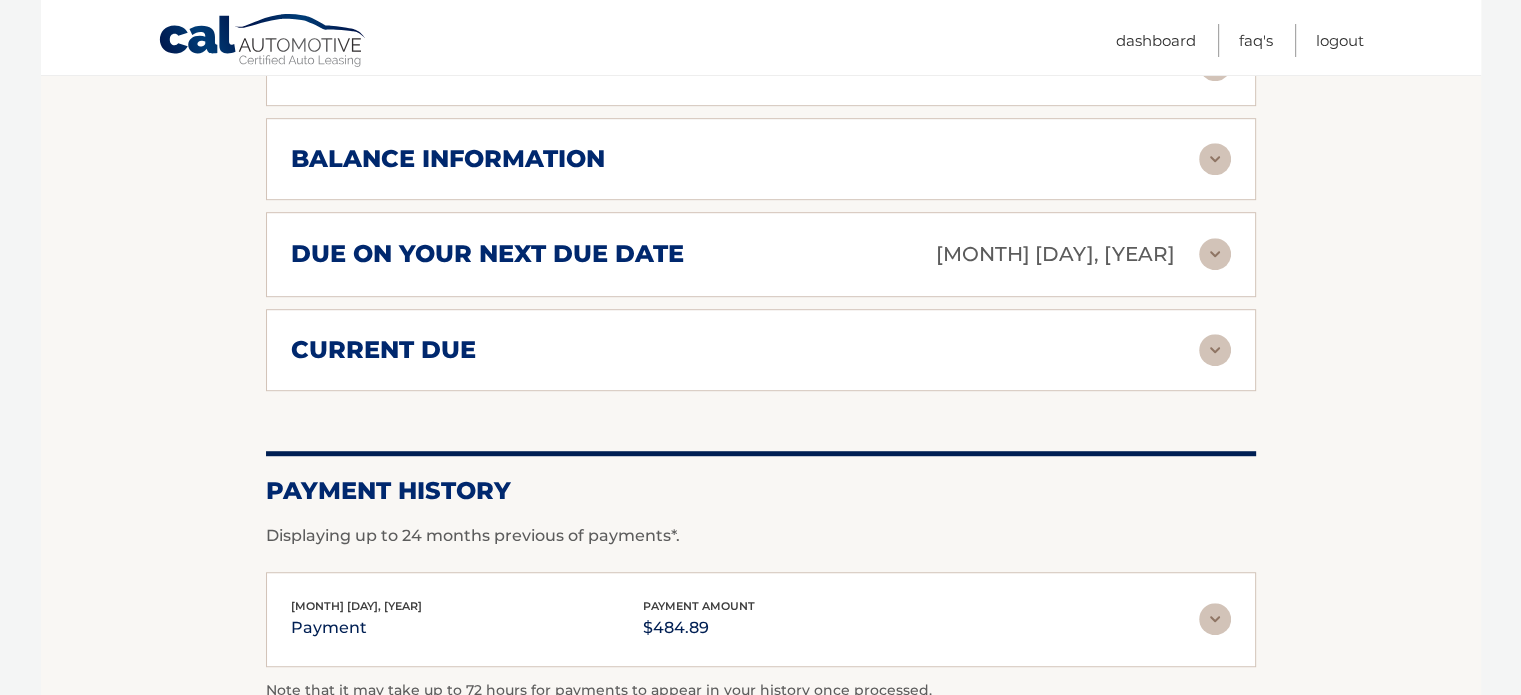 scroll, scrollTop: 1243, scrollLeft: 0, axis: vertical 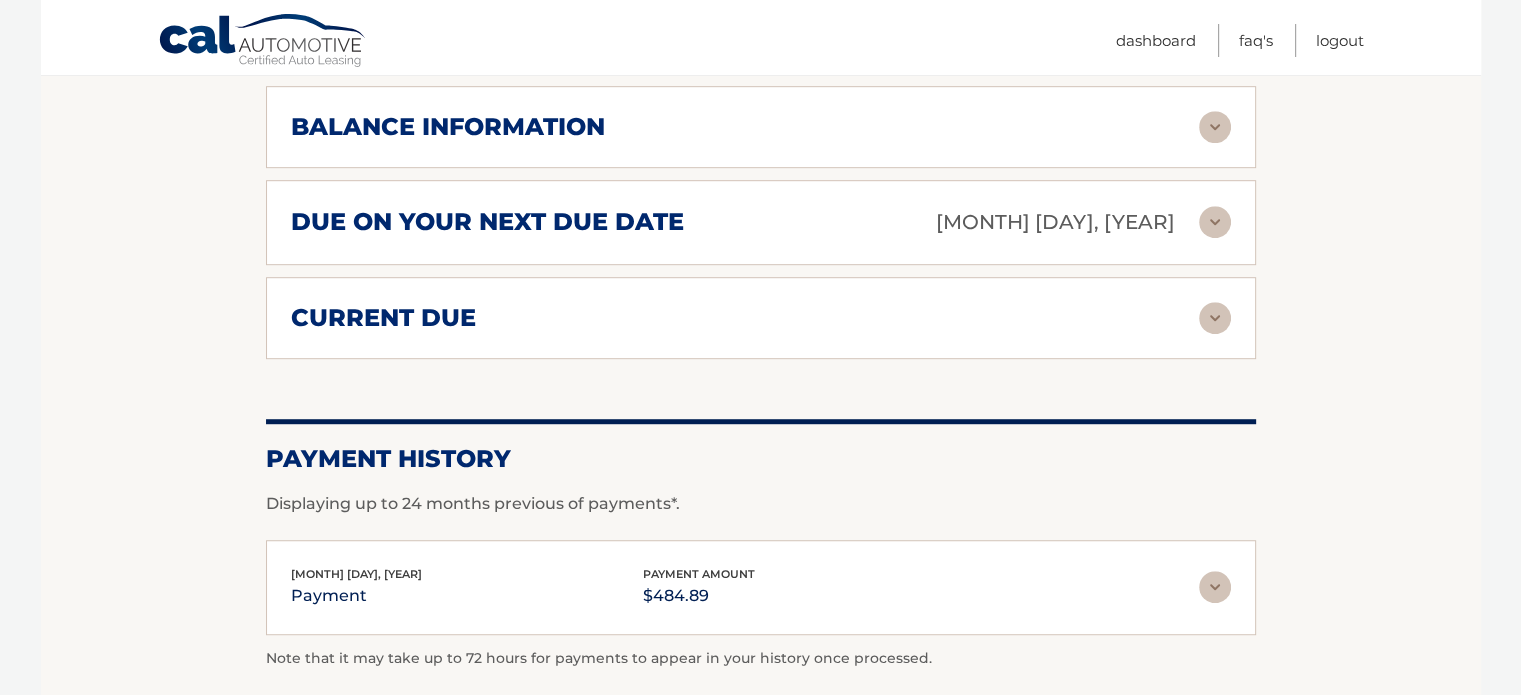 click at bounding box center [1215, 318] 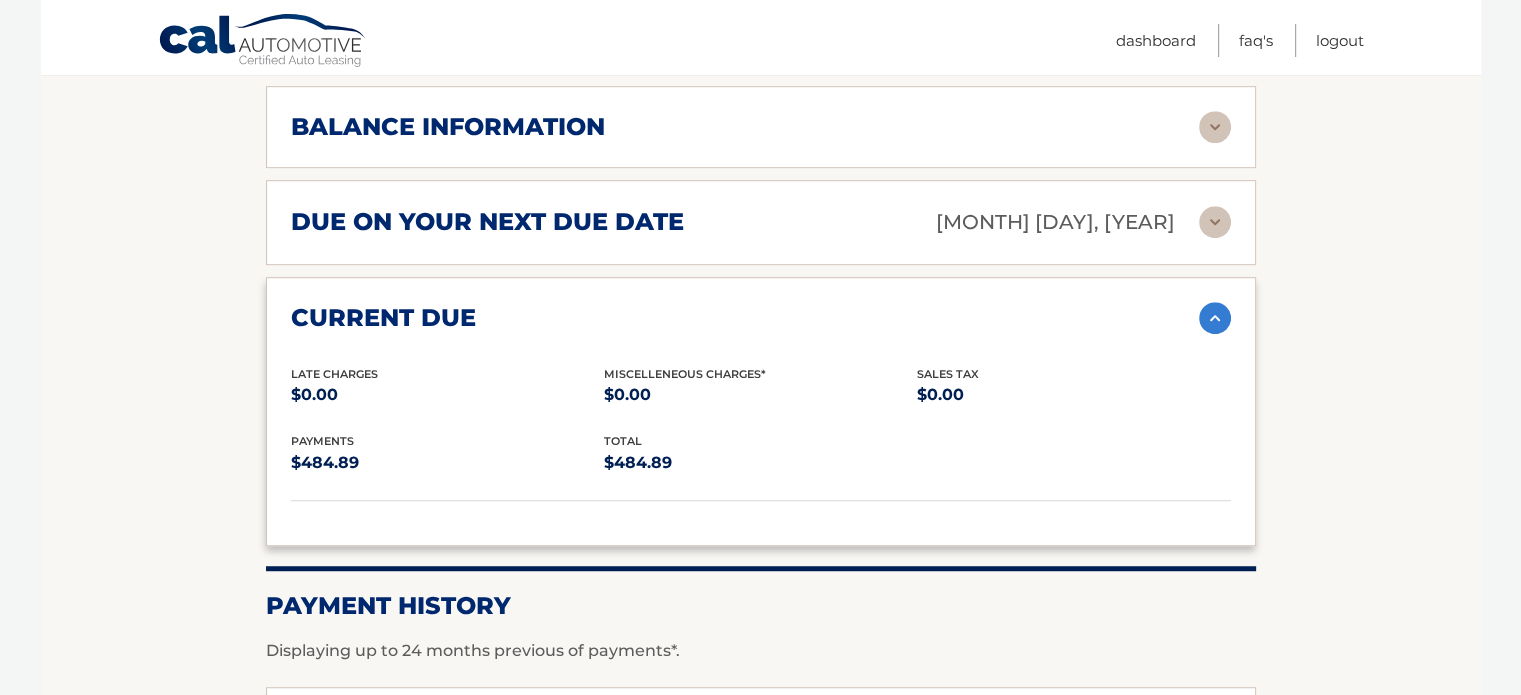 click at bounding box center (1215, 318) 